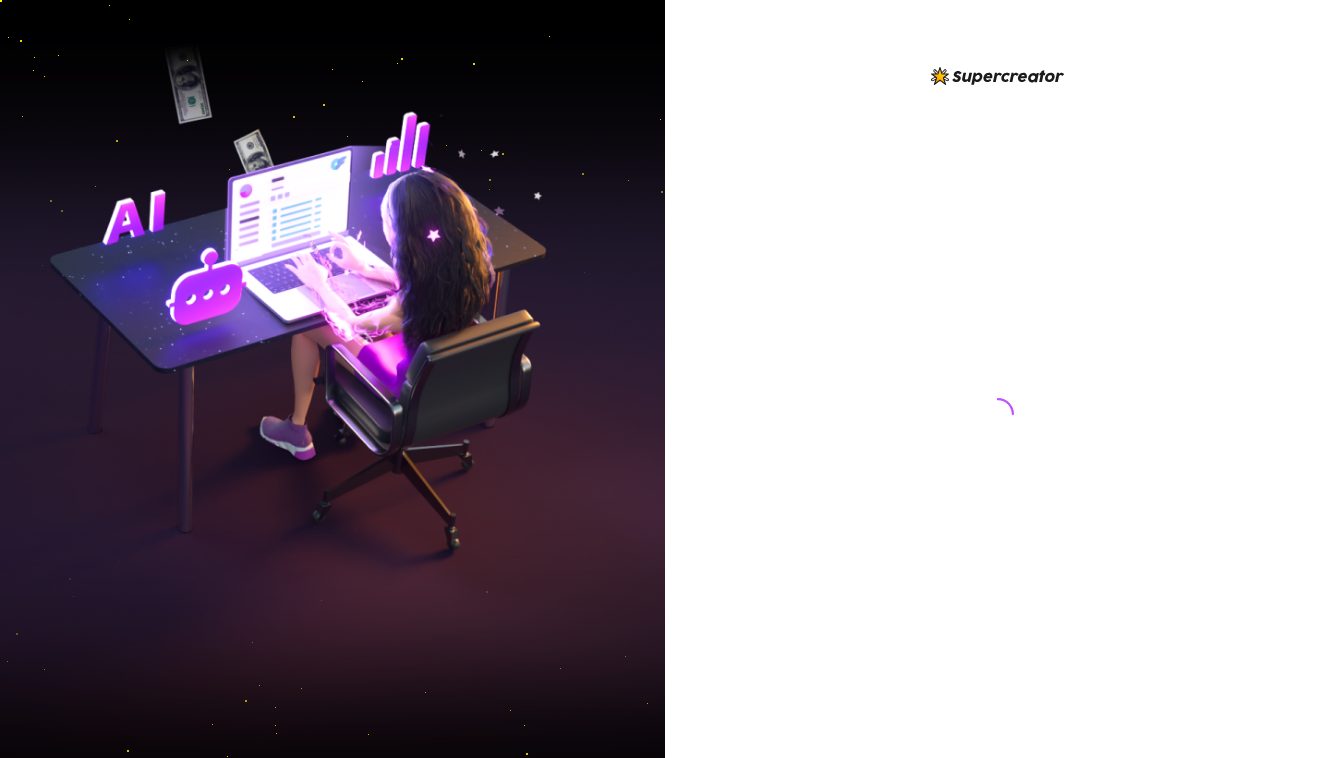 scroll, scrollTop: 0, scrollLeft: 0, axis: both 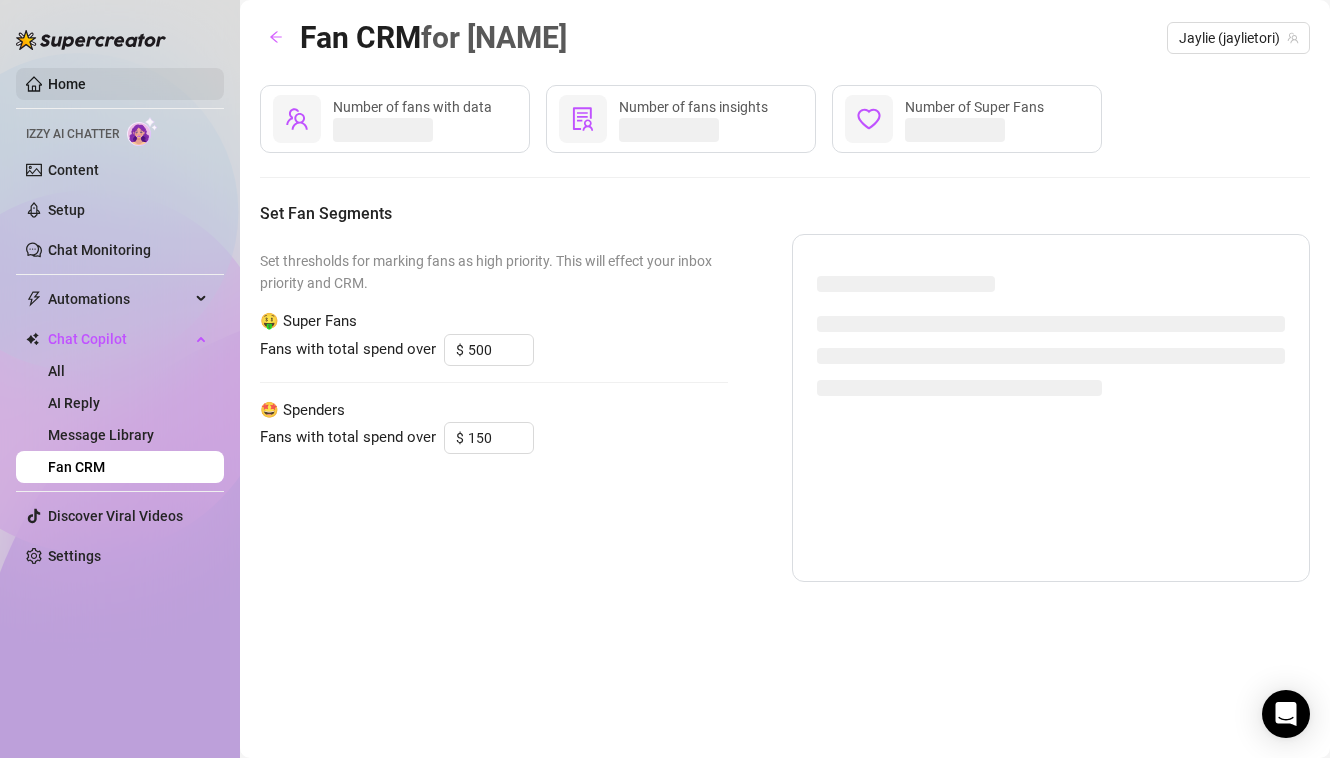 drag, startPoint x: 44, startPoint y: 73, endPoint x: 66, endPoint y: 83, distance: 24.166092 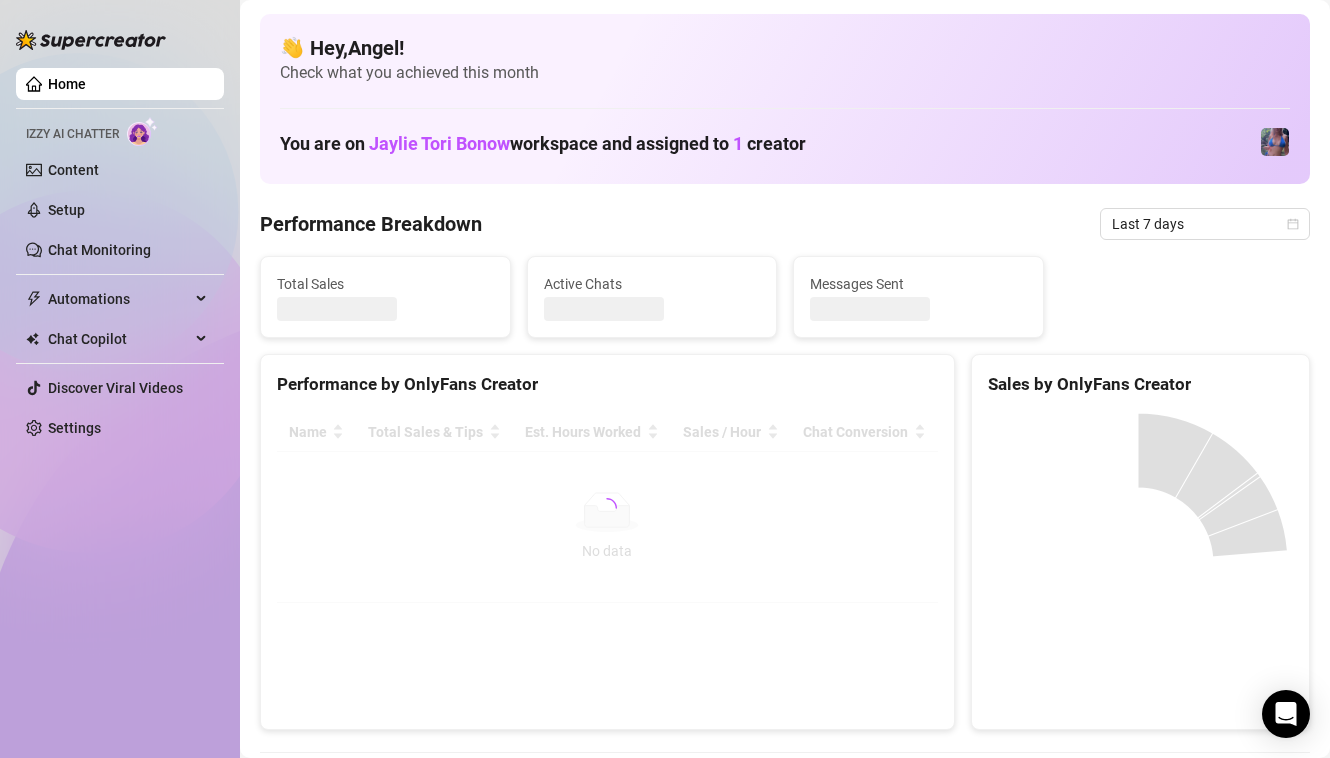 click on "Home" at bounding box center (67, 84) 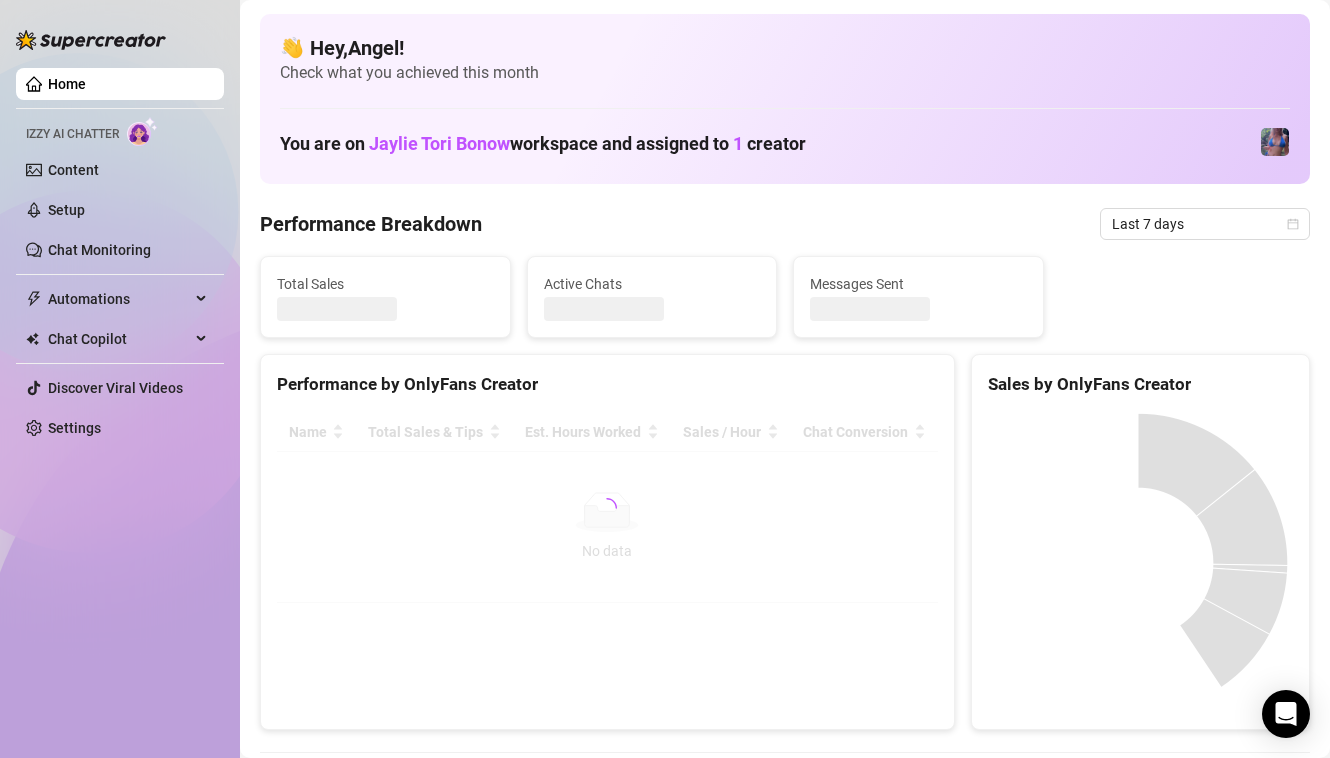 click on "Home" at bounding box center [67, 84] 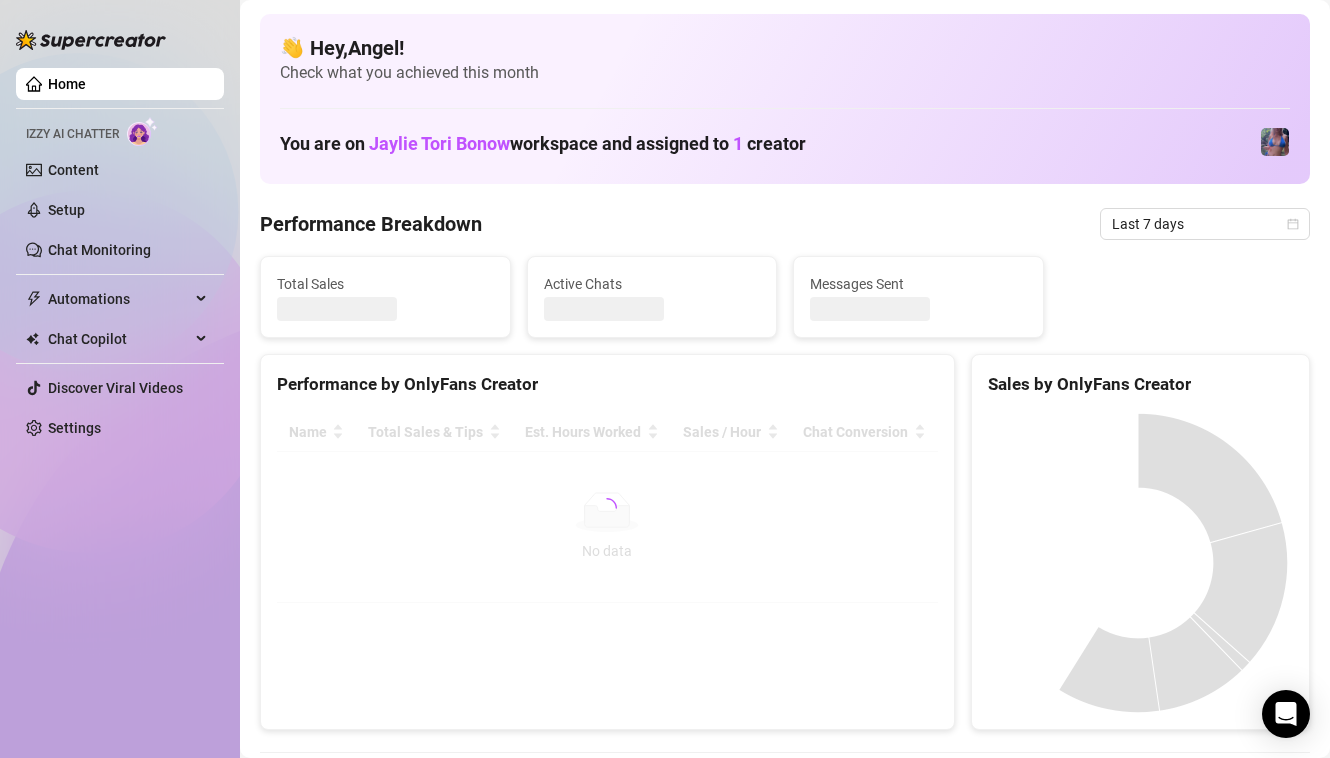 click on "Home" at bounding box center (67, 84) 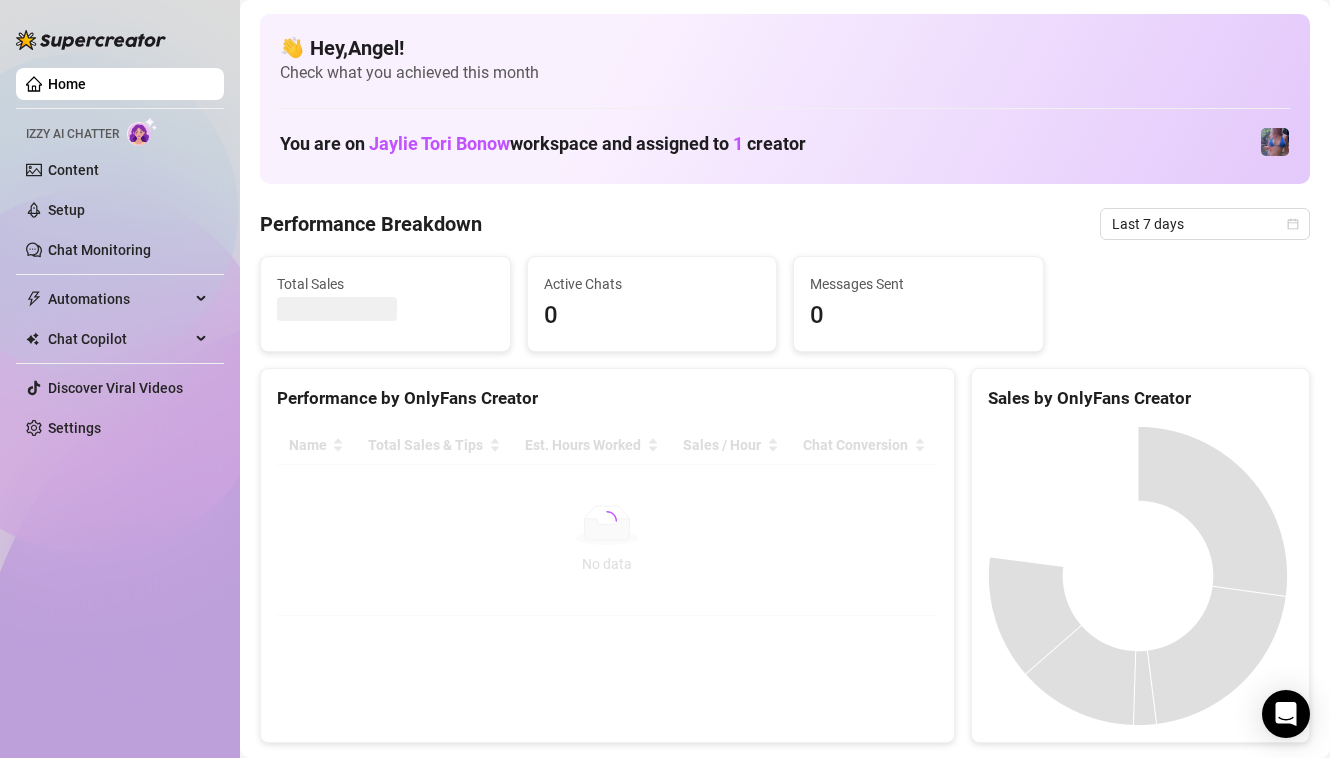 click on "Home" at bounding box center [67, 84] 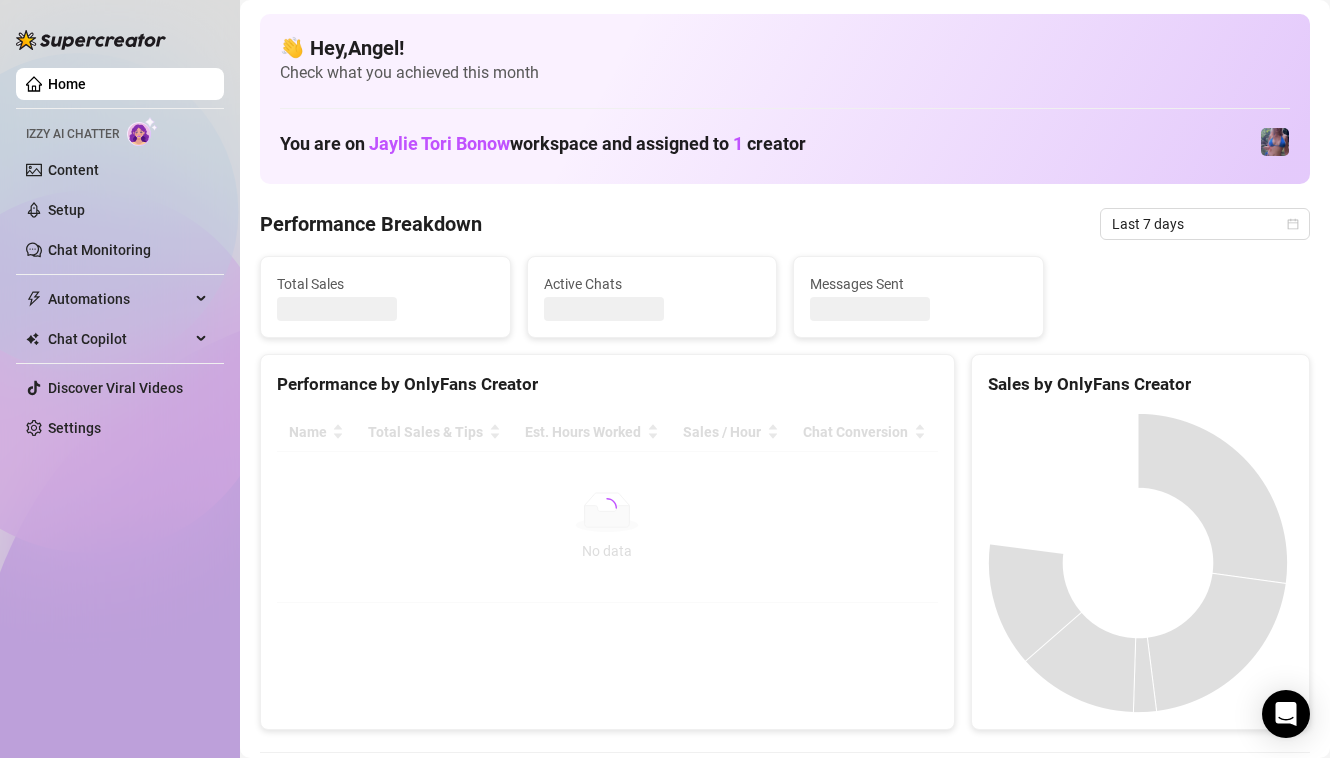 click on "Home" at bounding box center [67, 84] 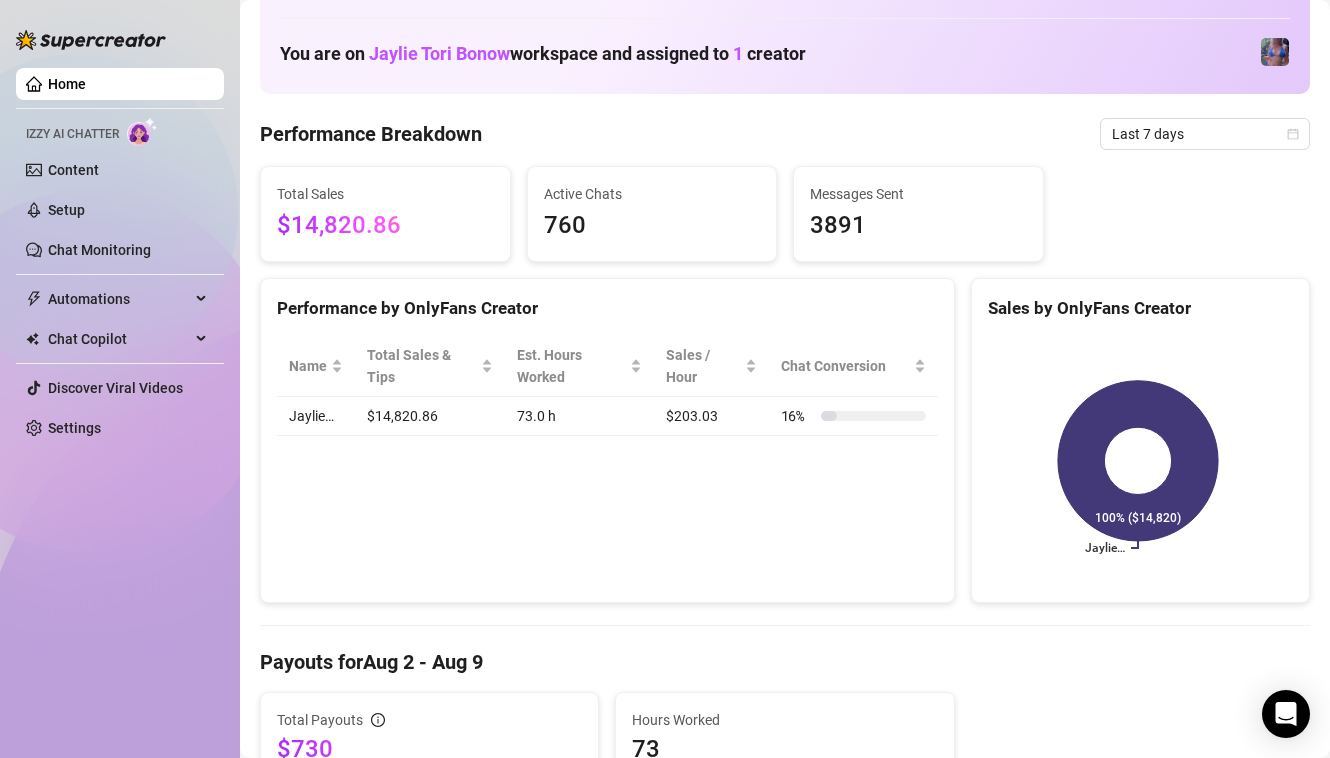 scroll, scrollTop: 0, scrollLeft: 0, axis: both 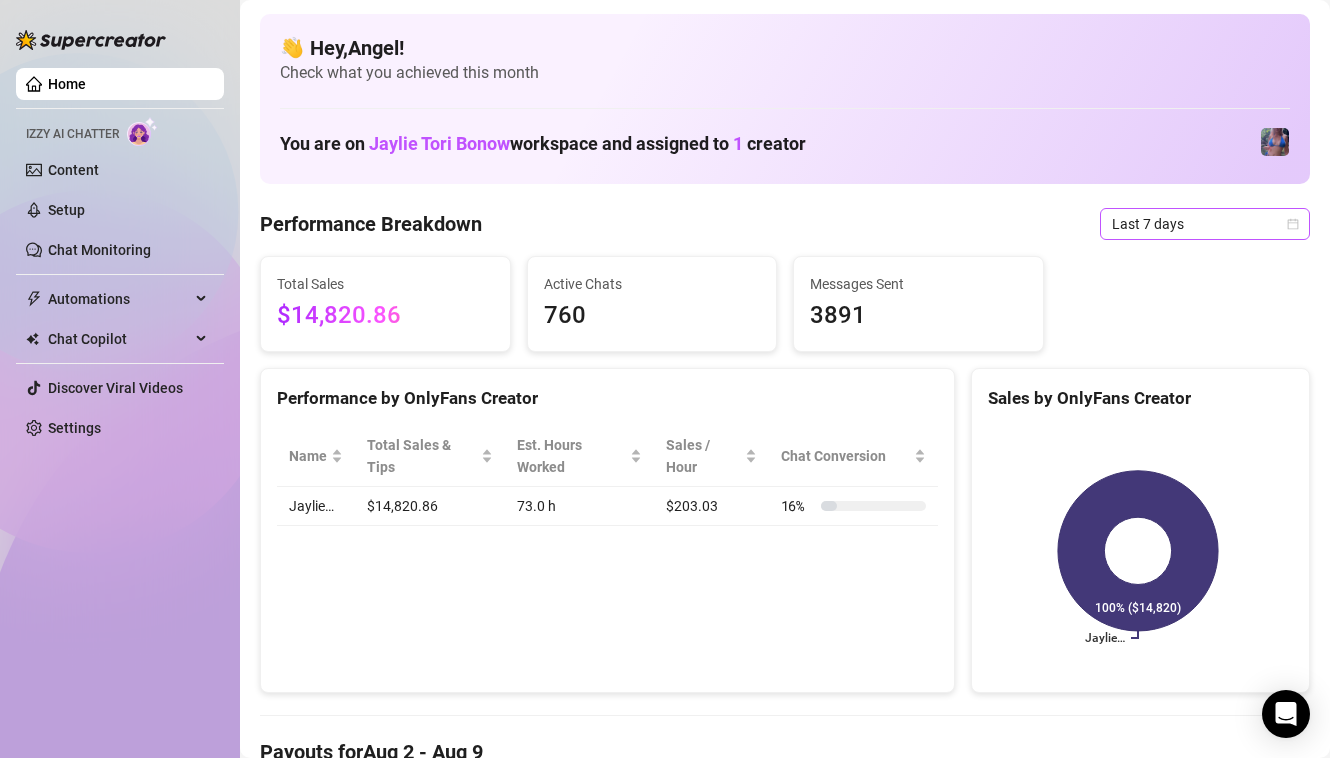 click on "Last 7 days" at bounding box center (1205, 224) 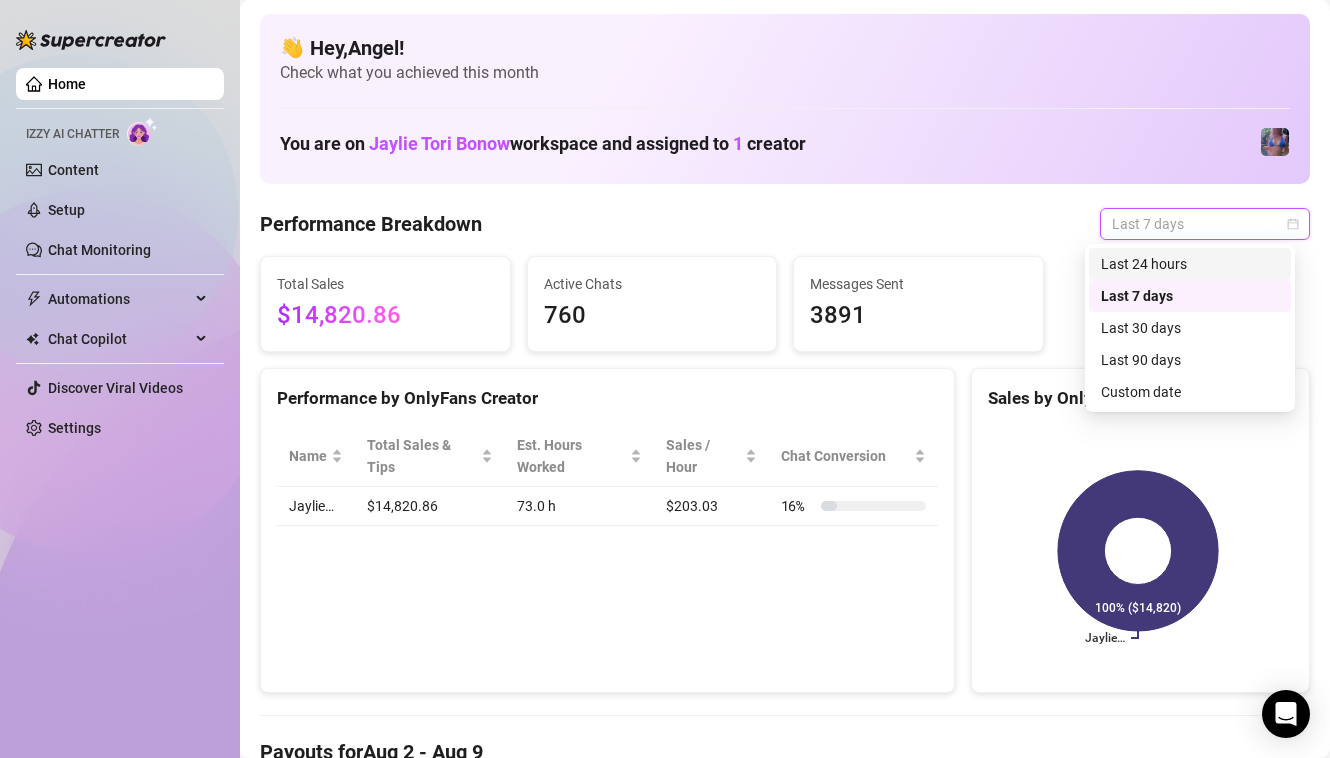 click on "Last 24 hours" at bounding box center [1190, 264] 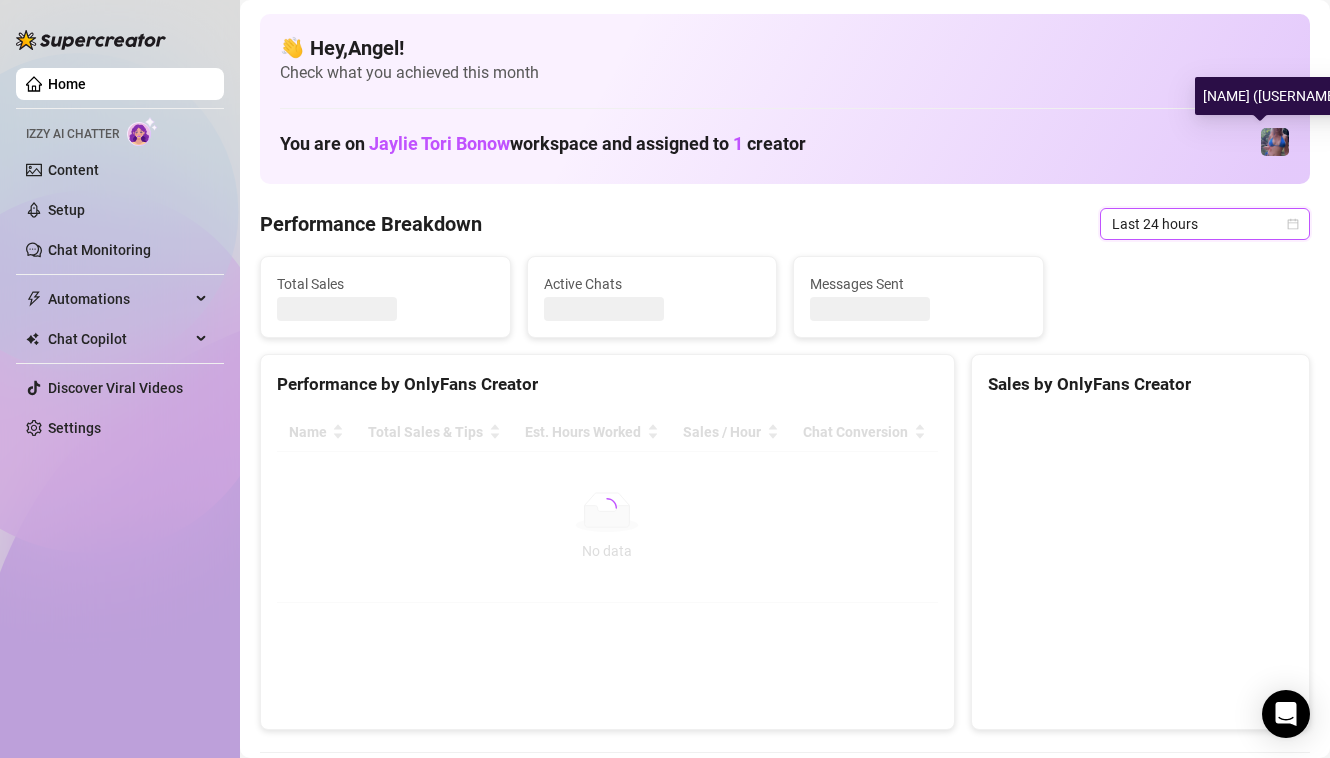 click at bounding box center (1275, 142) 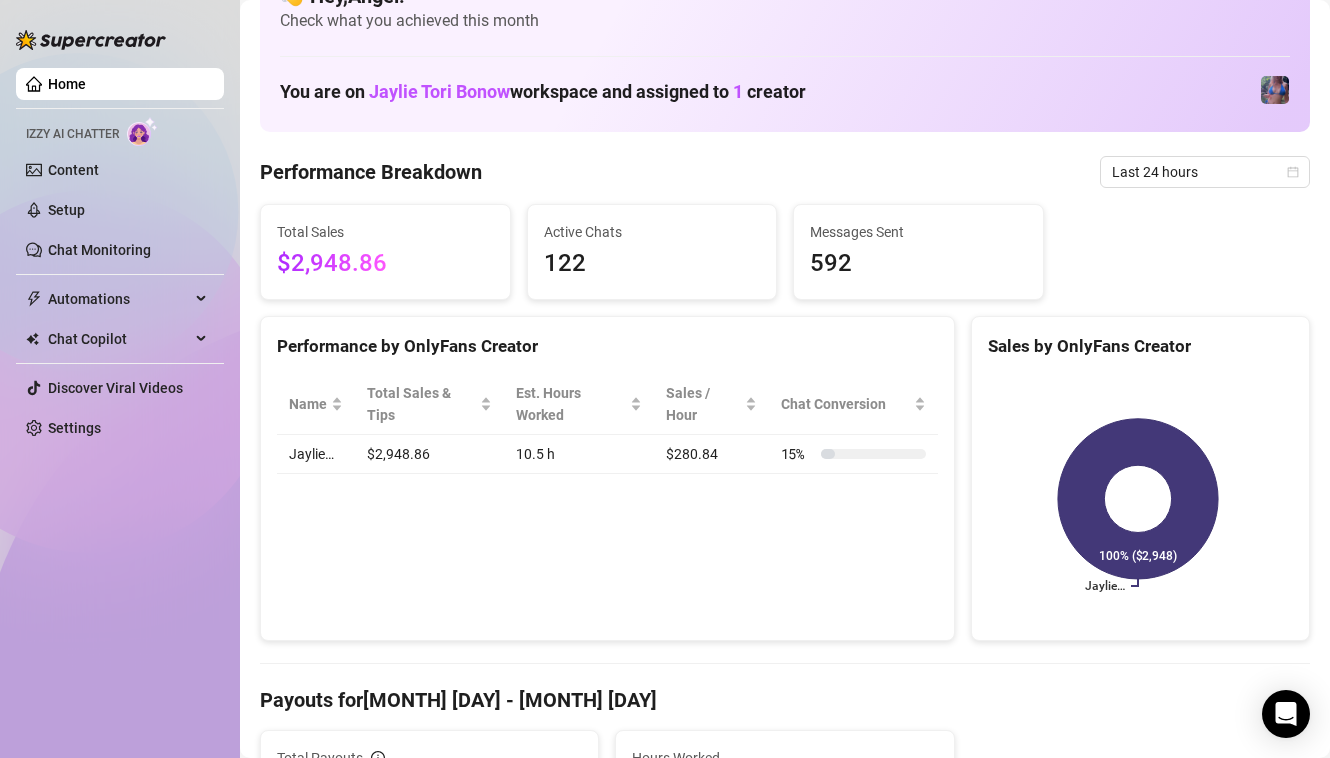 scroll, scrollTop: 0, scrollLeft: 0, axis: both 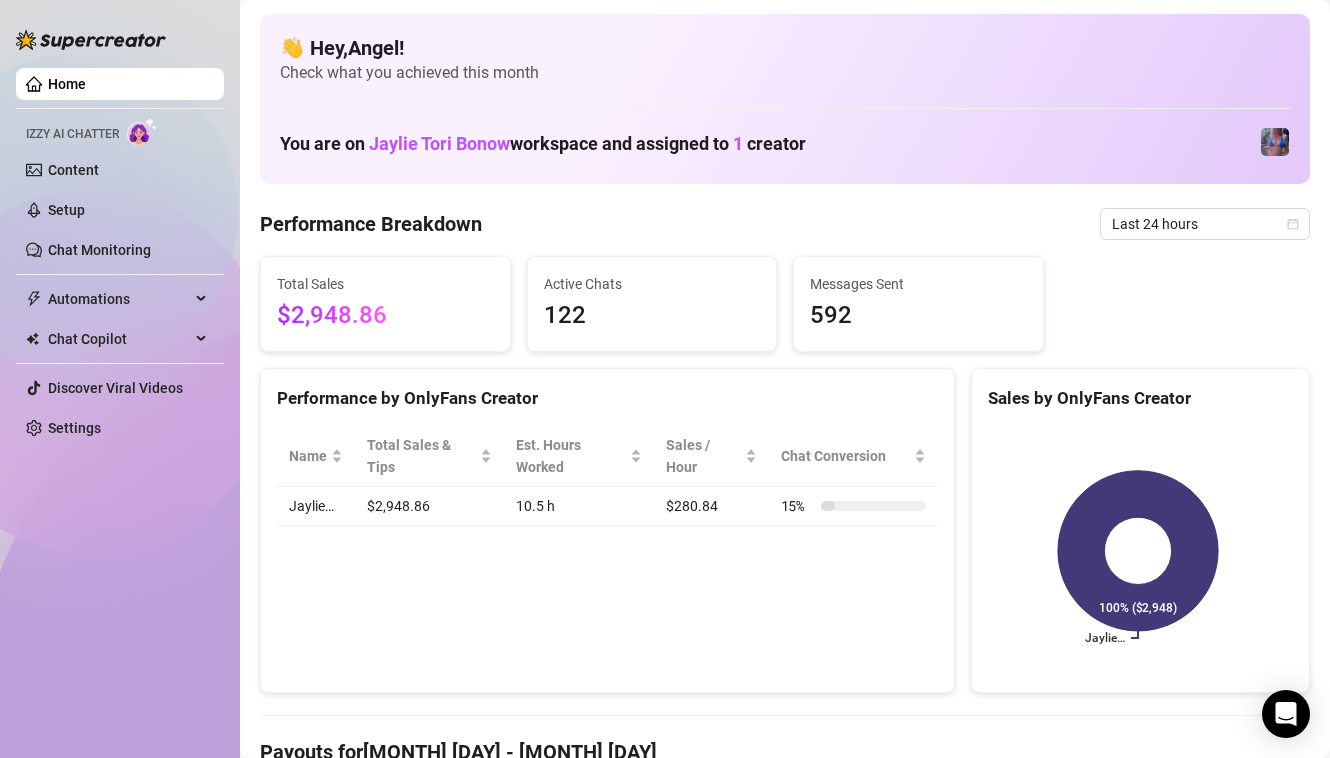 click on "$2,948.86" at bounding box center (385, 316) 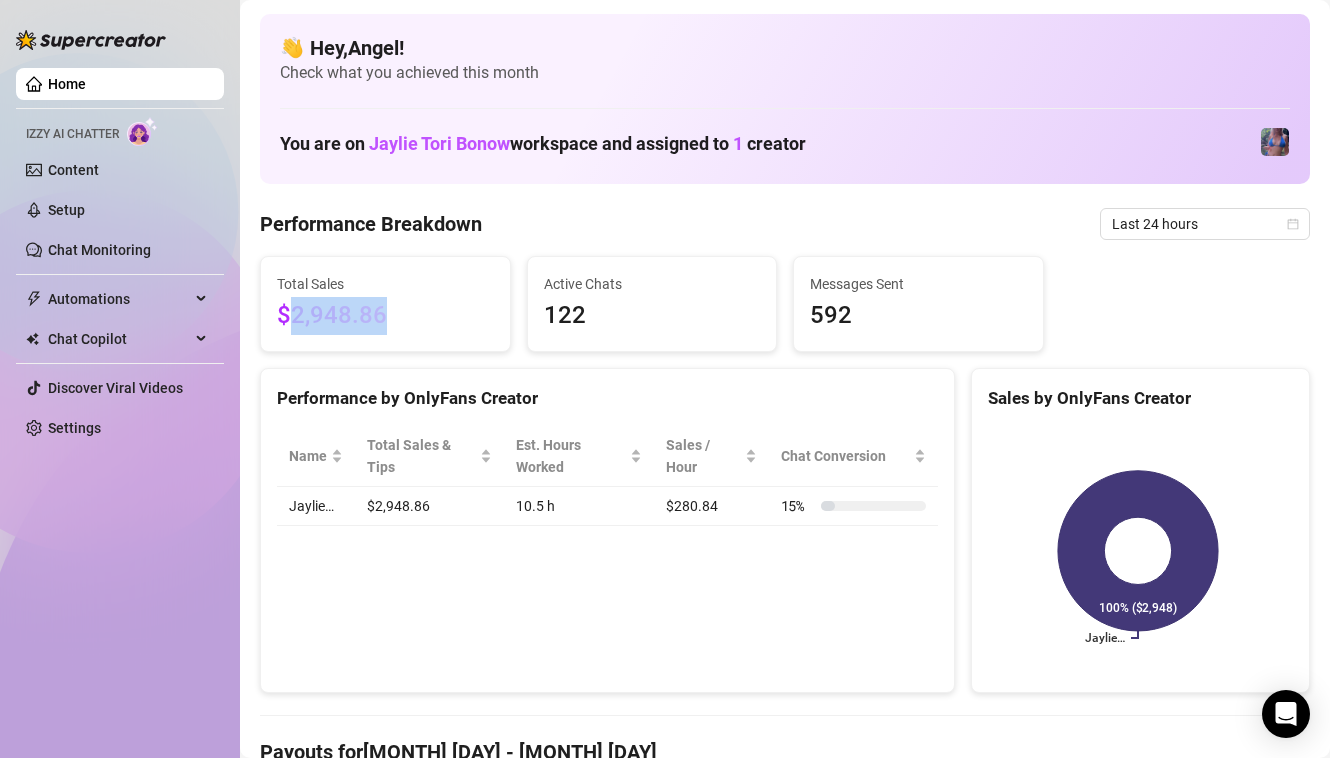 click on "$2,948.86" at bounding box center [385, 316] 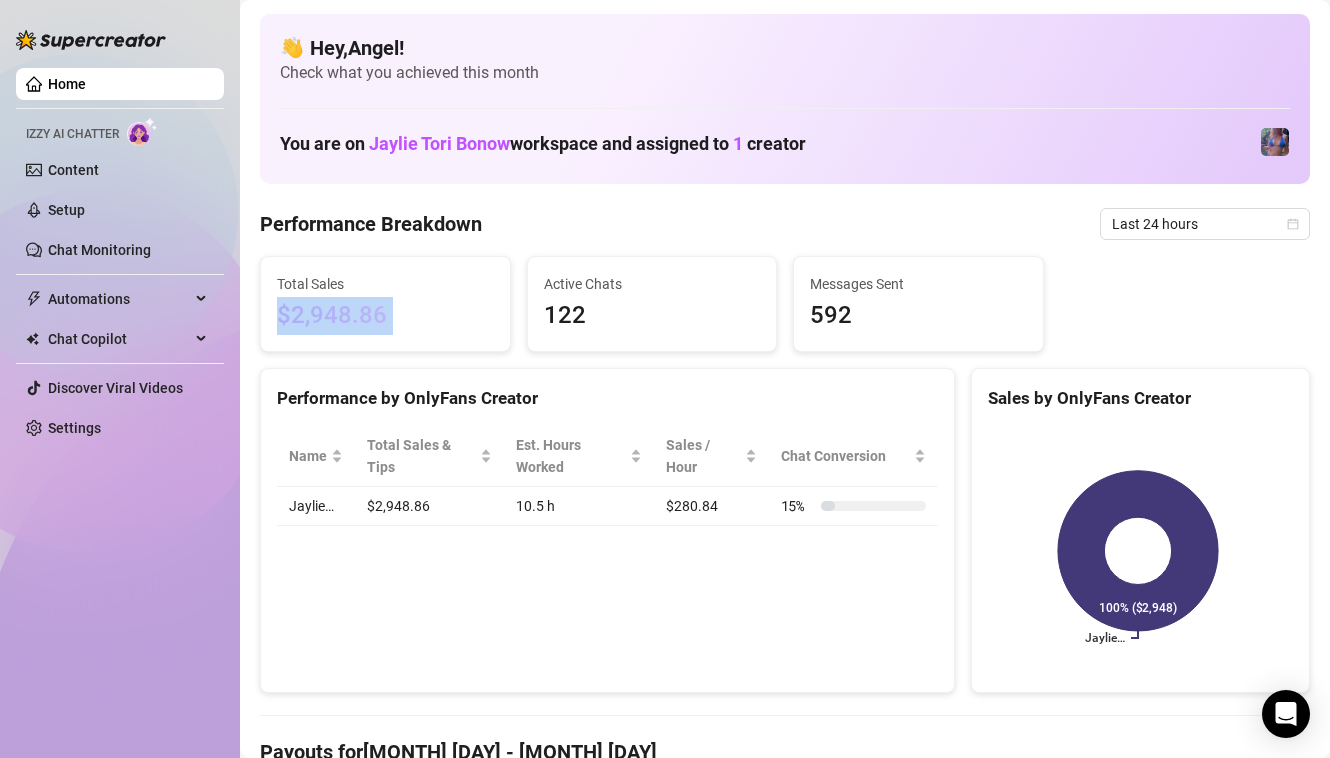 click on "$2,948.86" at bounding box center (385, 316) 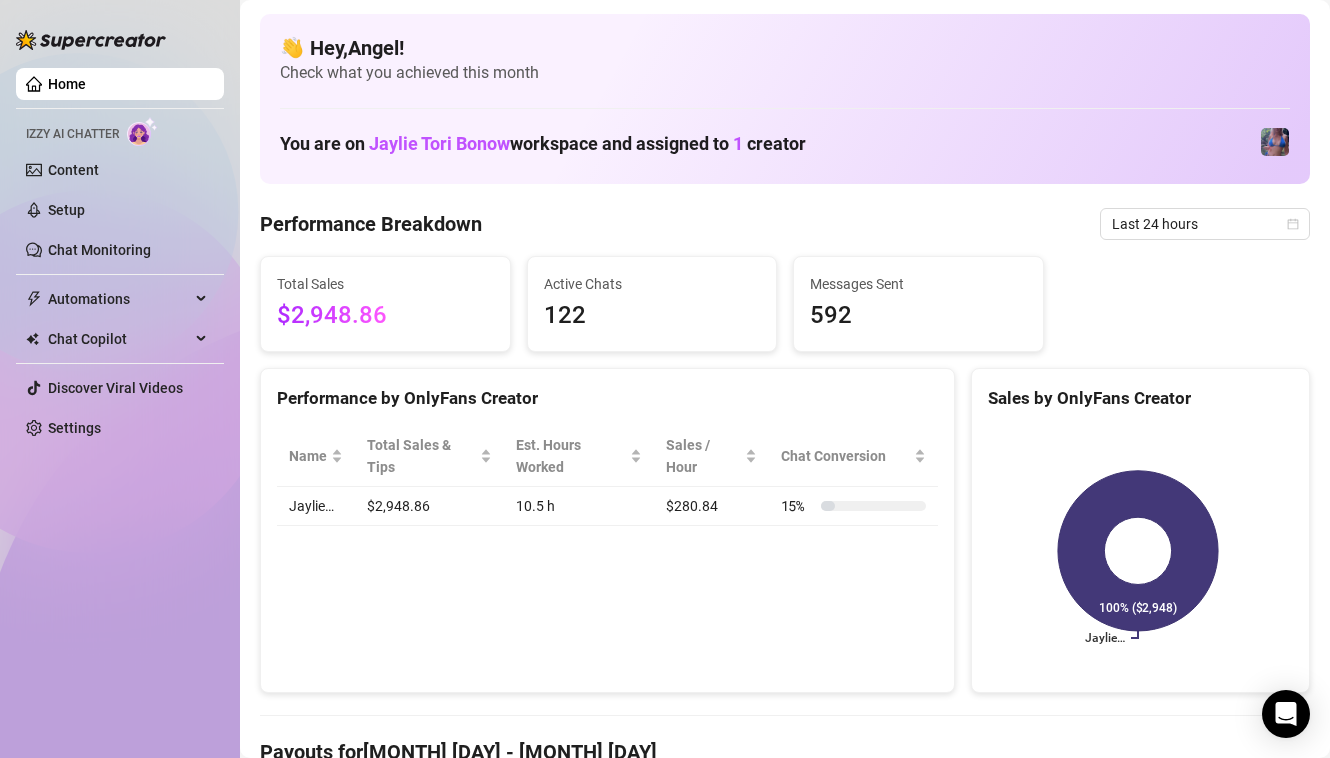 click on "Jaylie Tori Bonow" at bounding box center [439, 143] 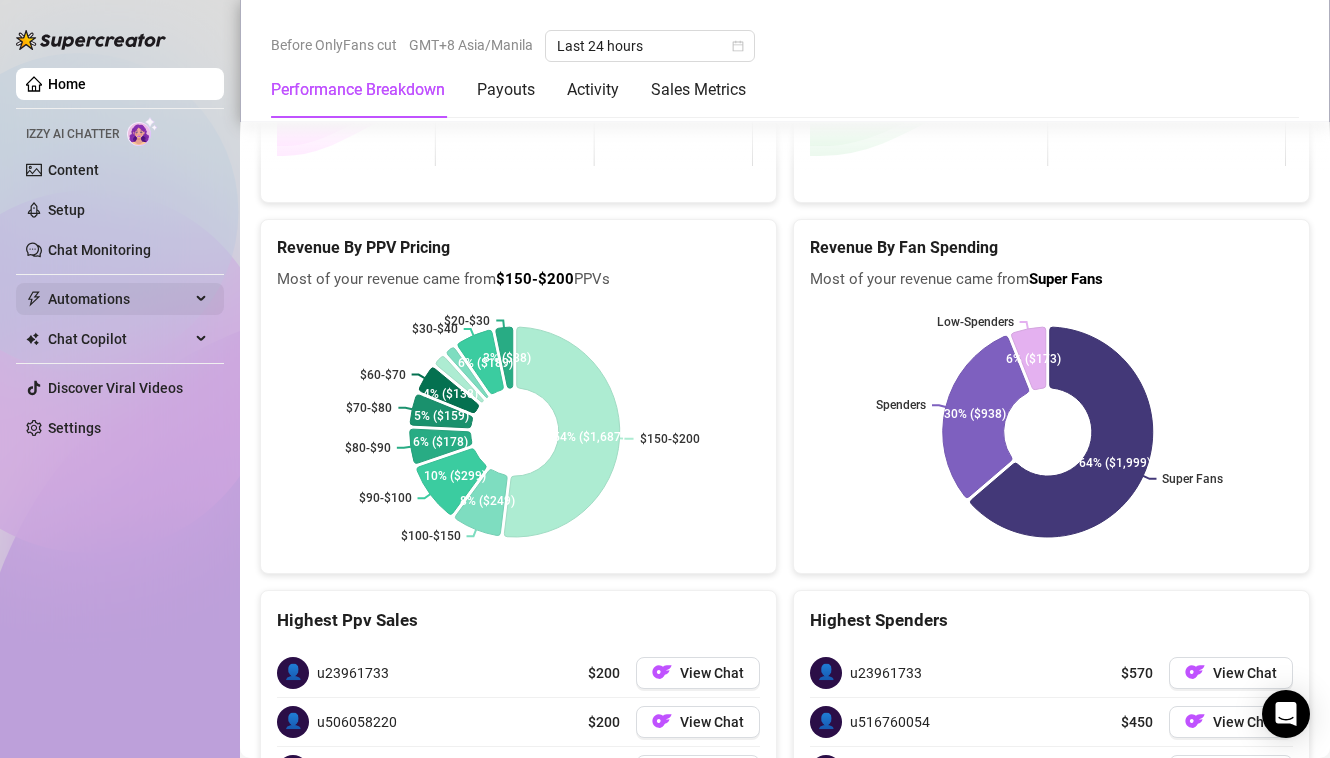 scroll, scrollTop: 3107, scrollLeft: 0, axis: vertical 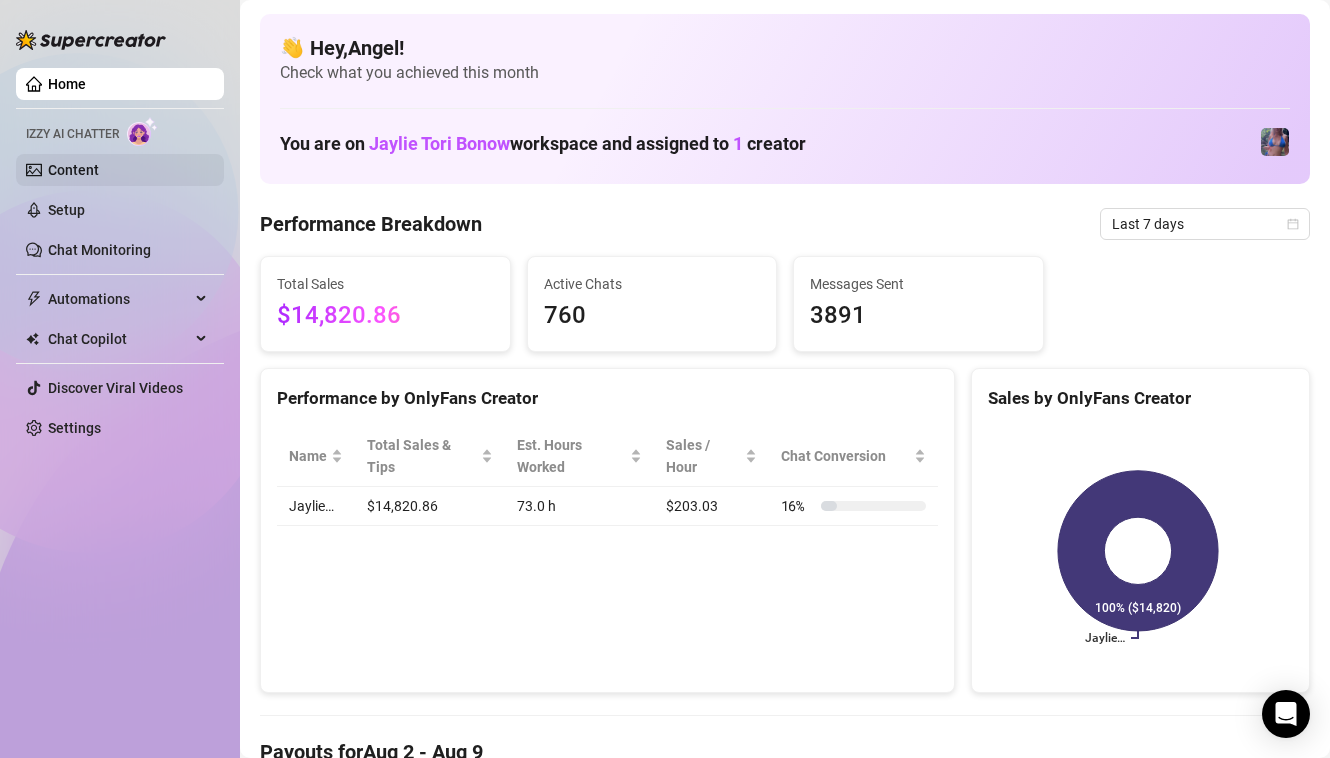 click on "Content" at bounding box center (73, 170) 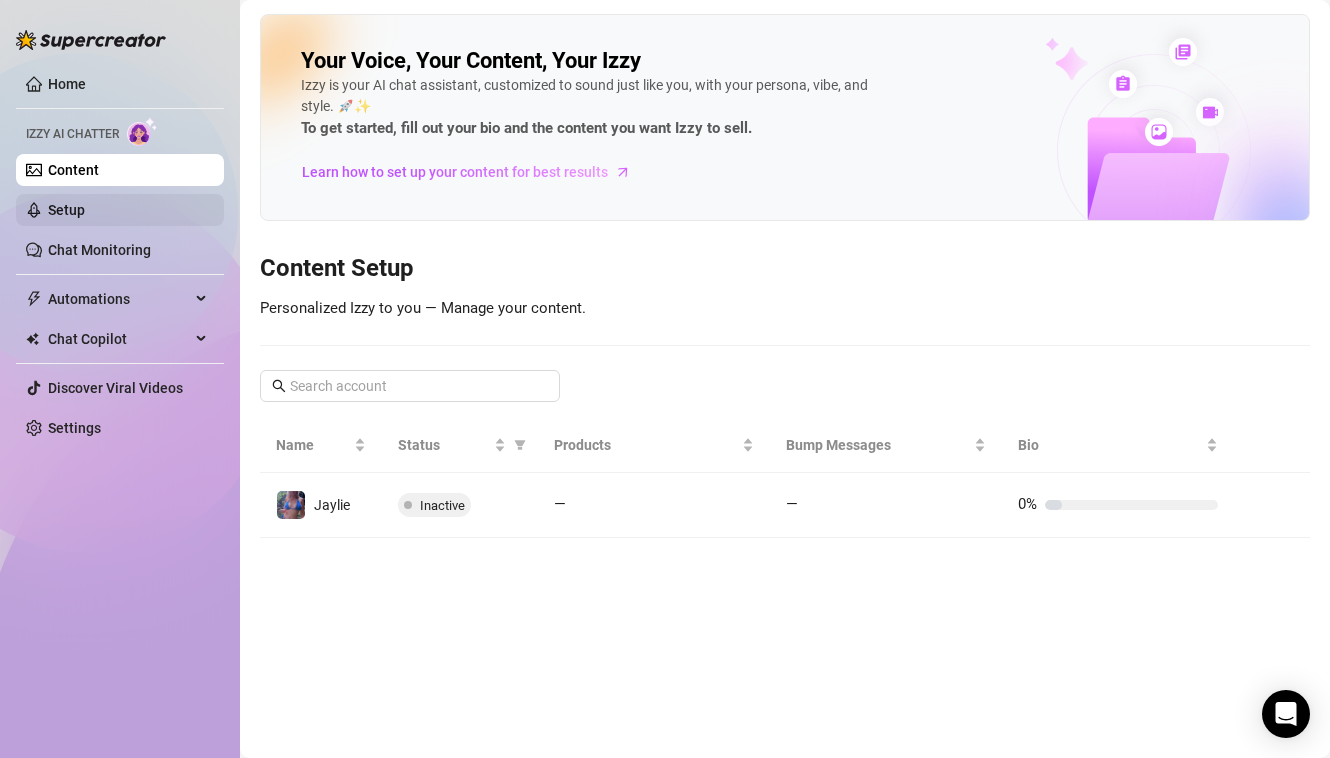 click on "Setup" at bounding box center [66, 210] 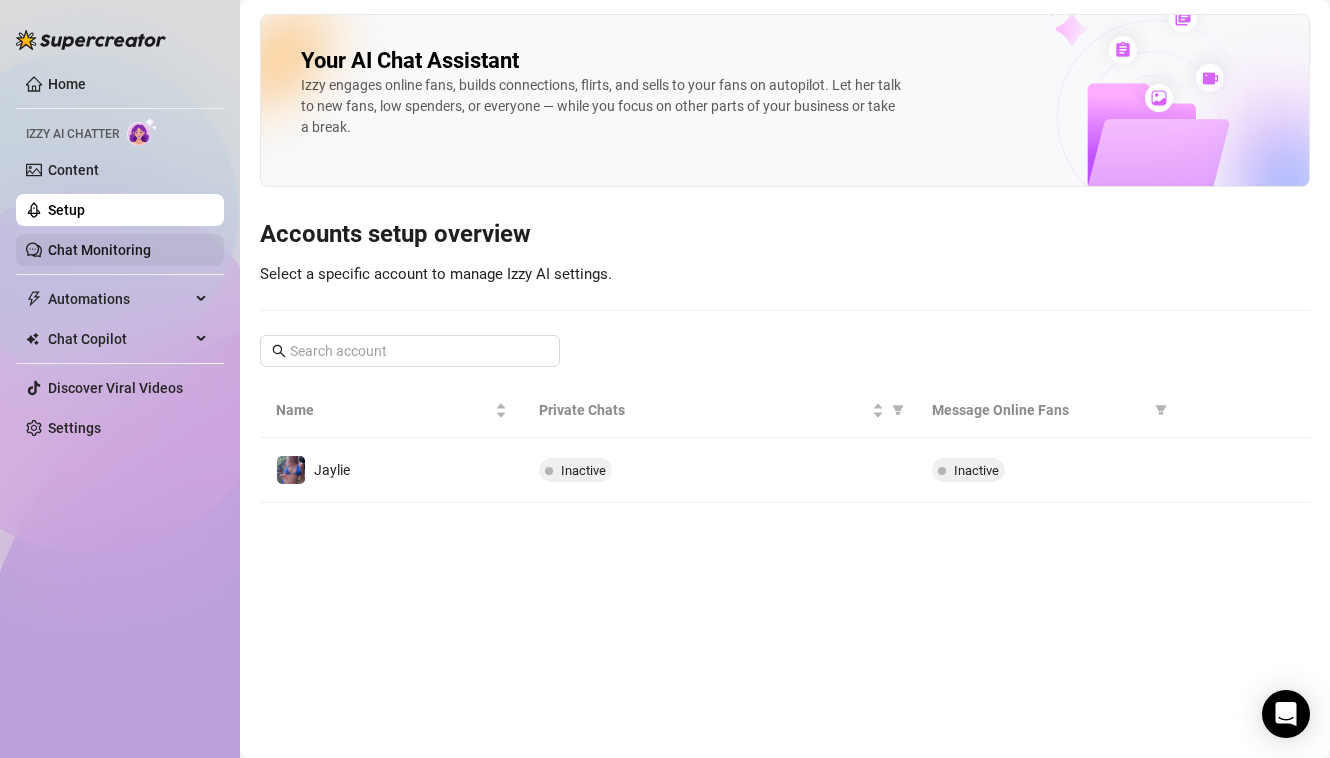 click on "Chat Monitoring" at bounding box center (99, 250) 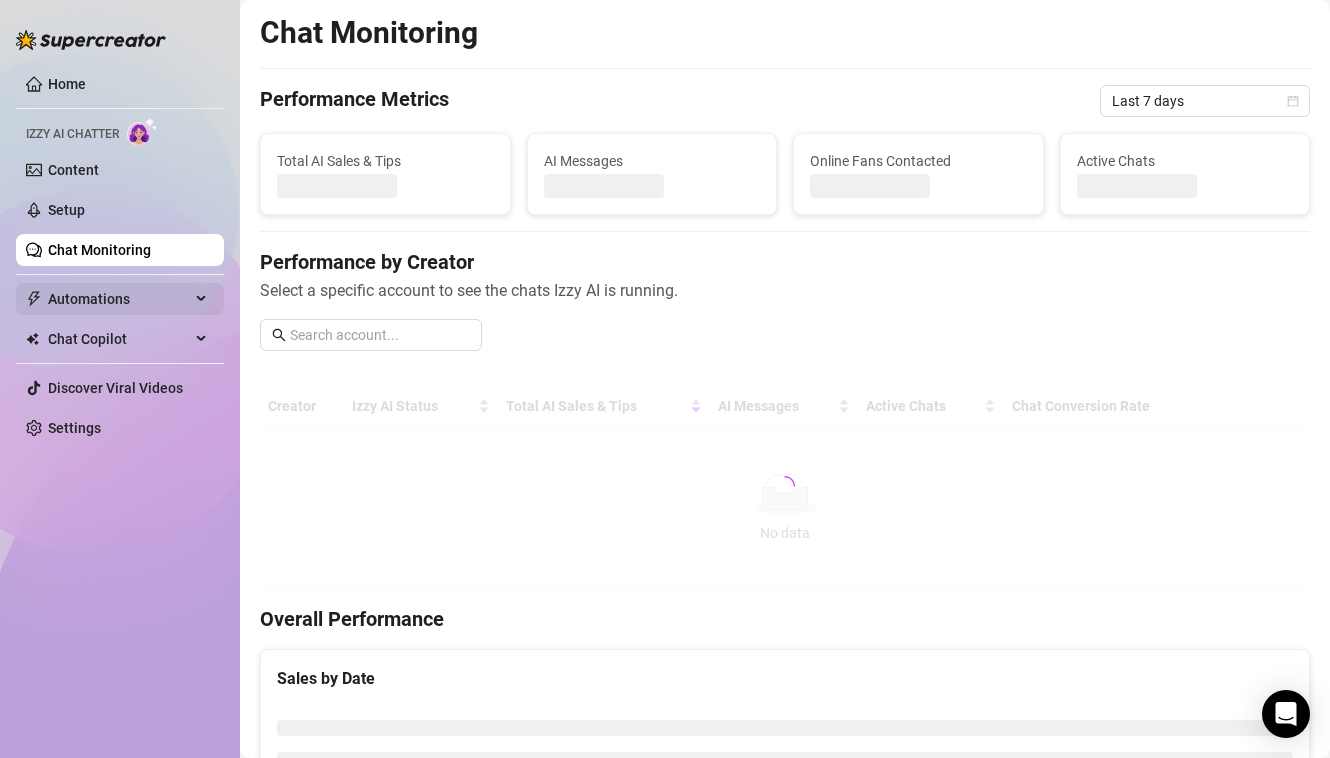 click on "Automations" at bounding box center [119, 299] 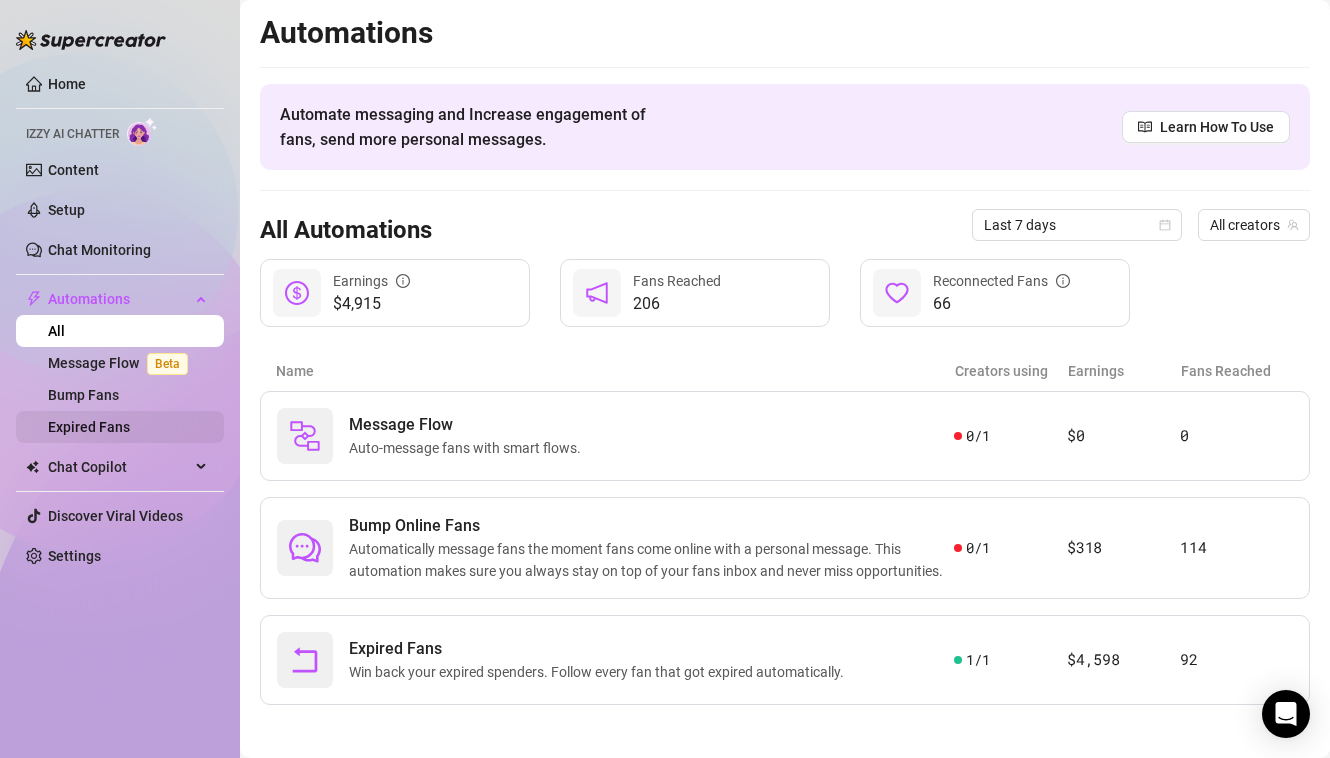 click on "Expired Fans" at bounding box center [89, 427] 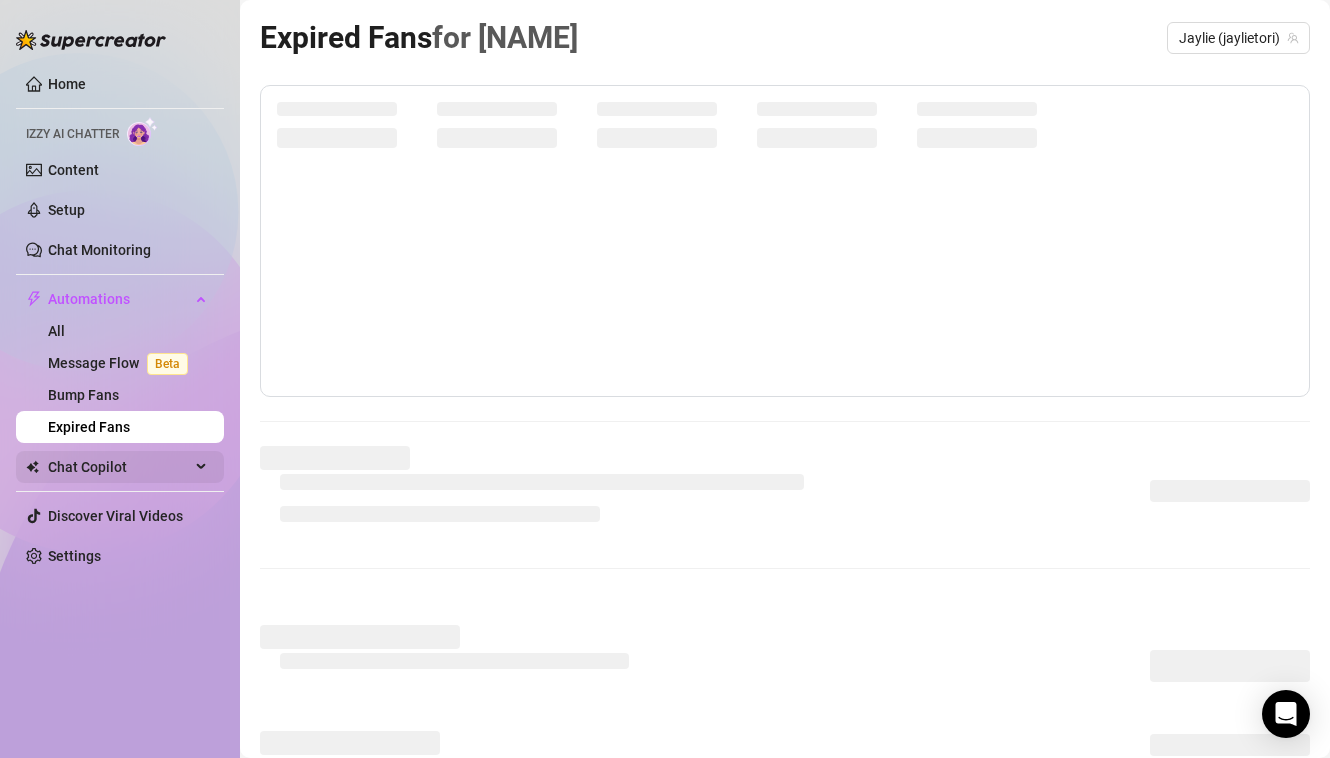 click on "Chat Copilot" at bounding box center (119, 467) 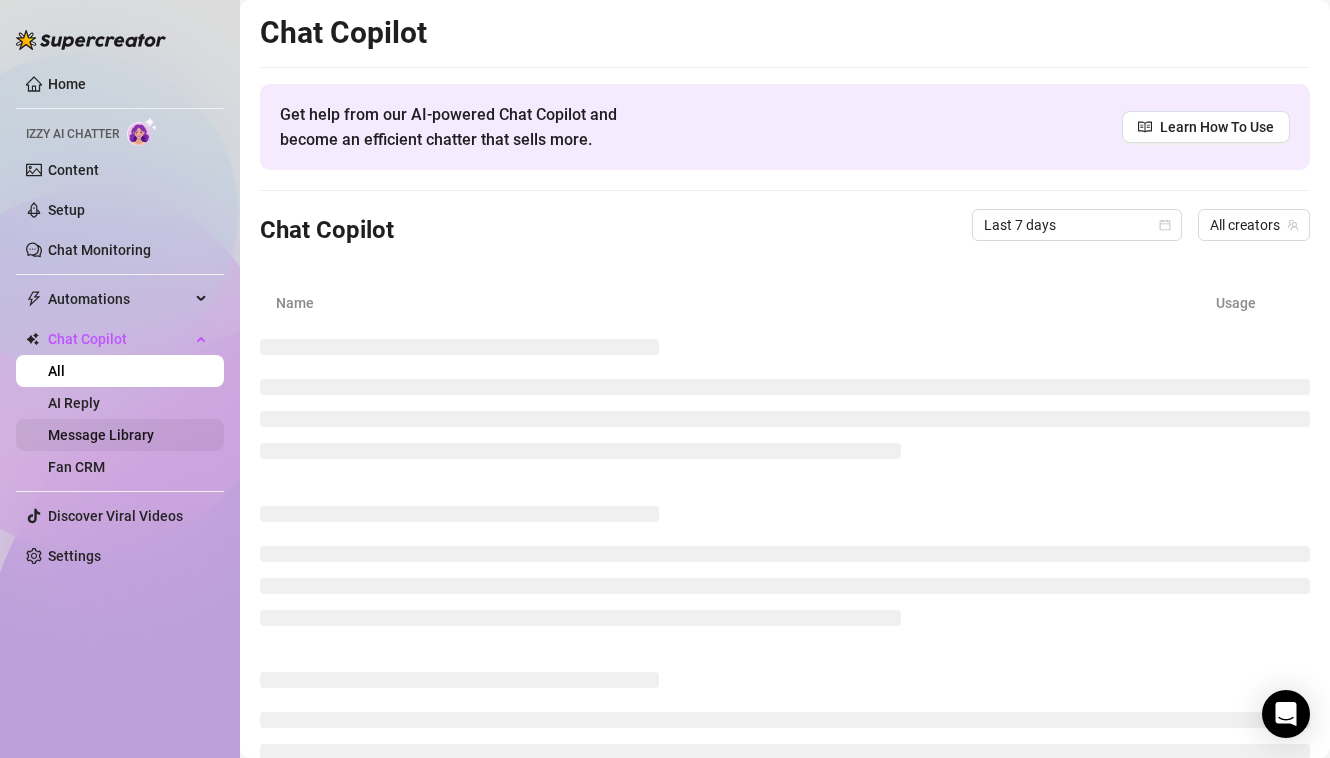 click on "Message Library" at bounding box center (101, 435) 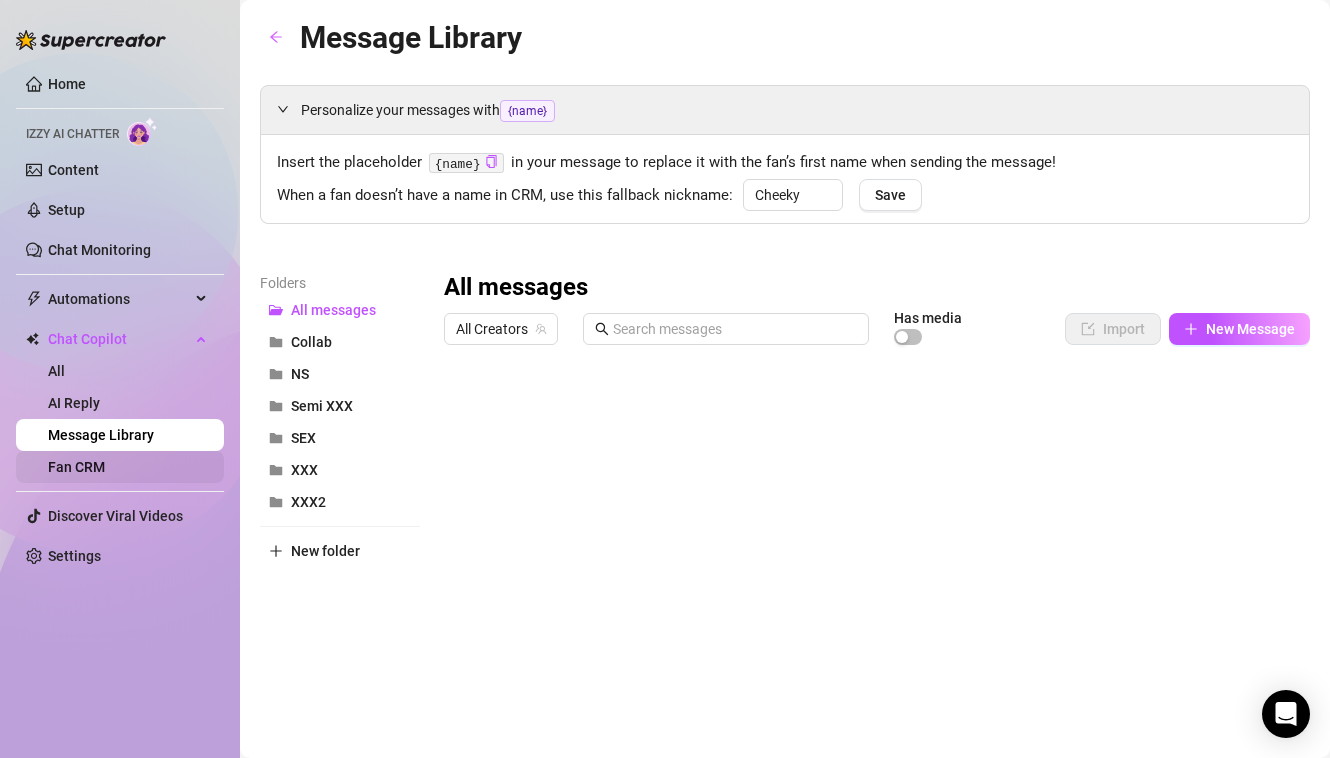 click on "Fan CRM" at bounding box center (76, 467) 